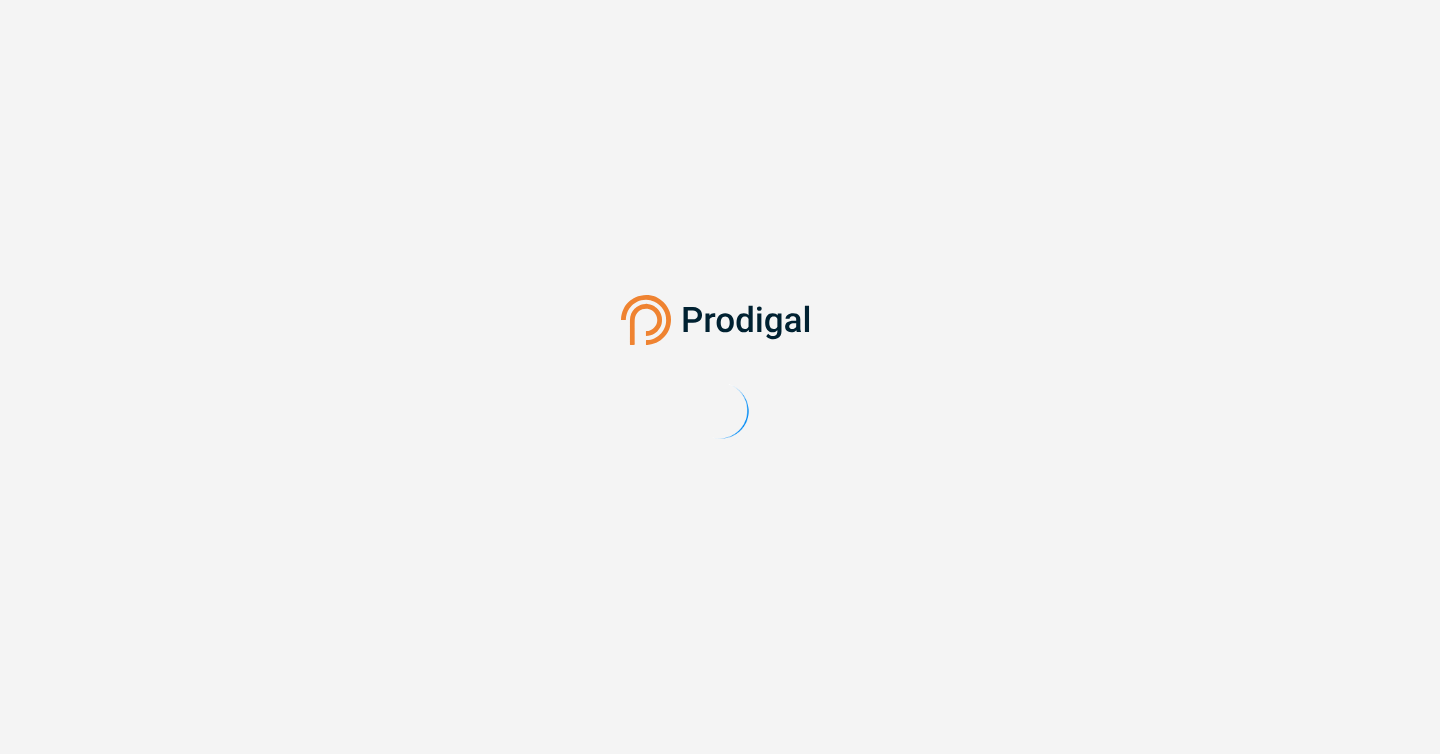 scroll, scrollTop: 0, scrollLeft: 0, axis: both 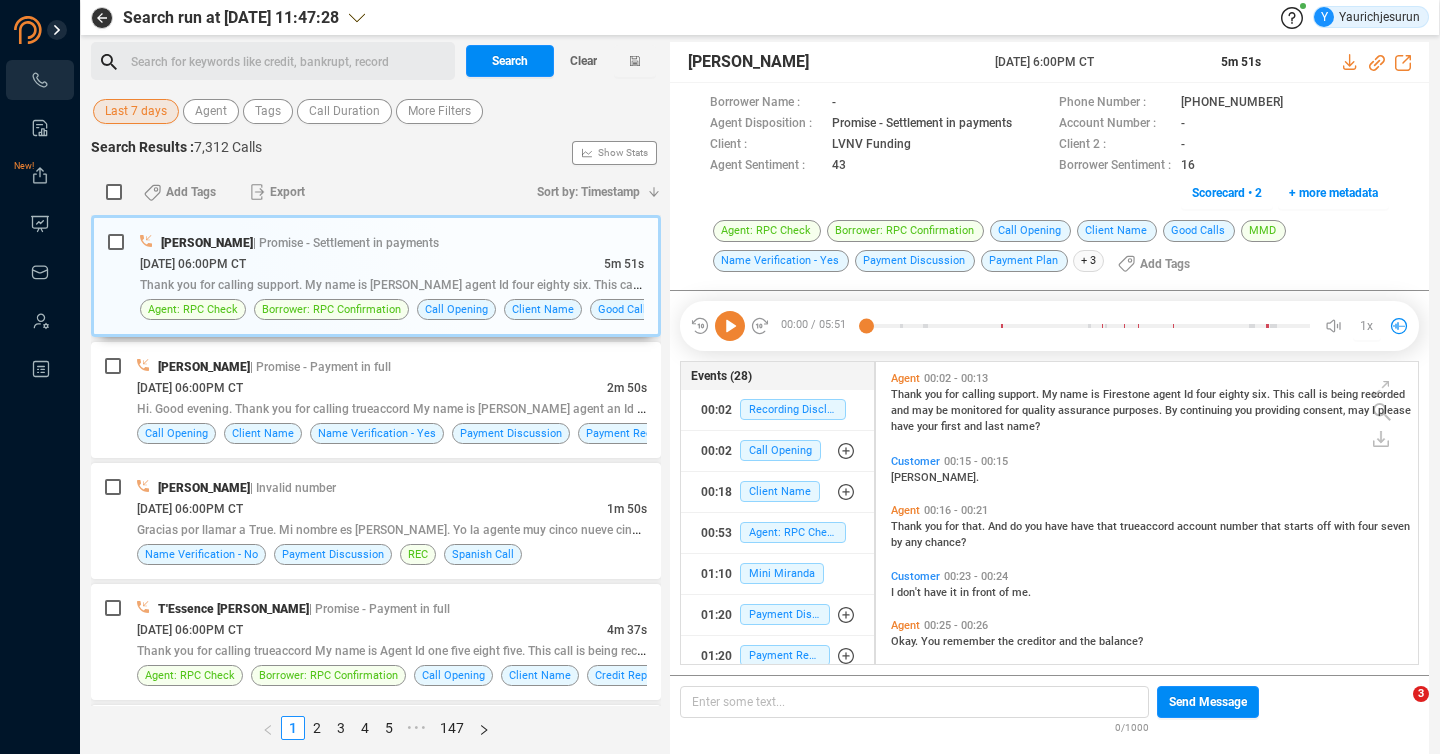 click on "Last 7 days" at bounding box center [136, 111] 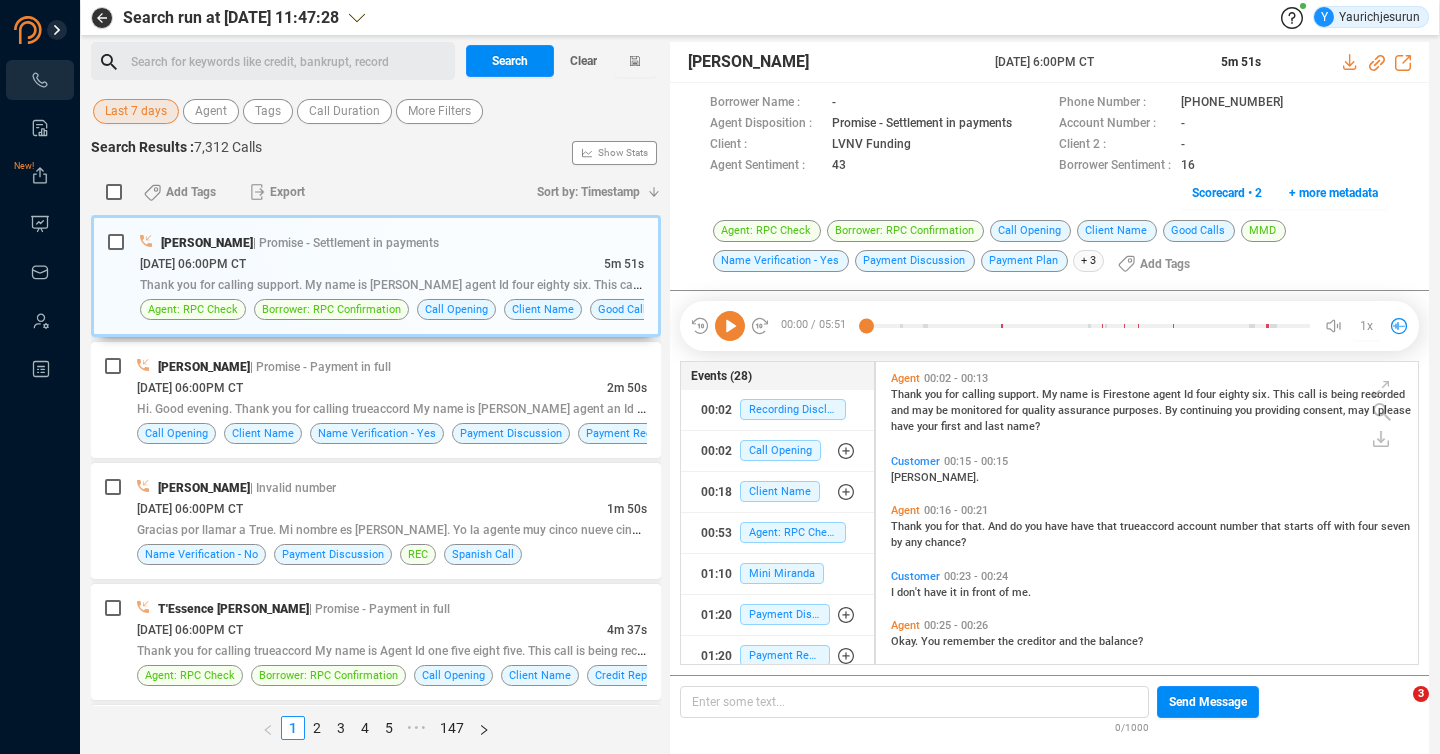 click on "Search Results :  7,312 Calls Show Stats" at bounding box center [376, 153] 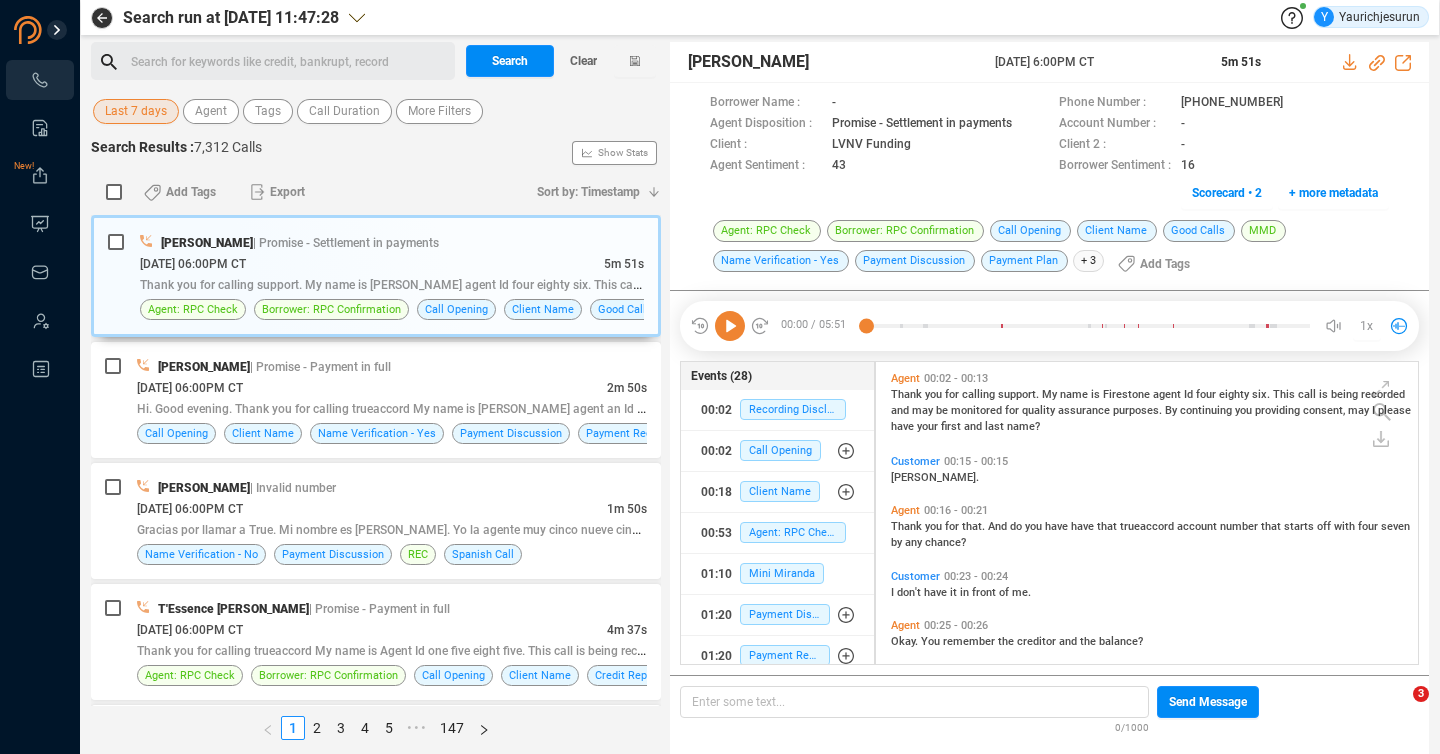 click on "Last 7 days" at bounding box center [136, 111] 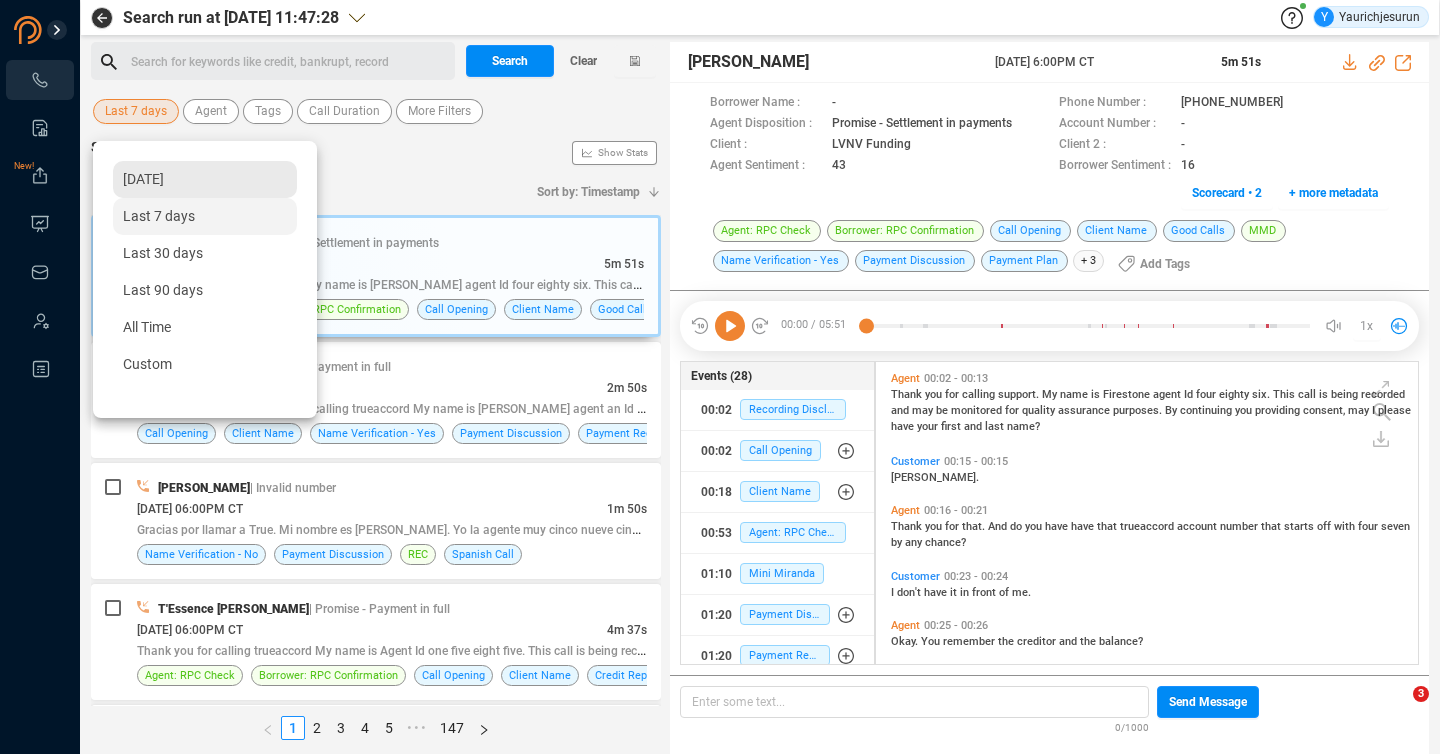 click on "[DATE]" at bounding box center [205, 179] 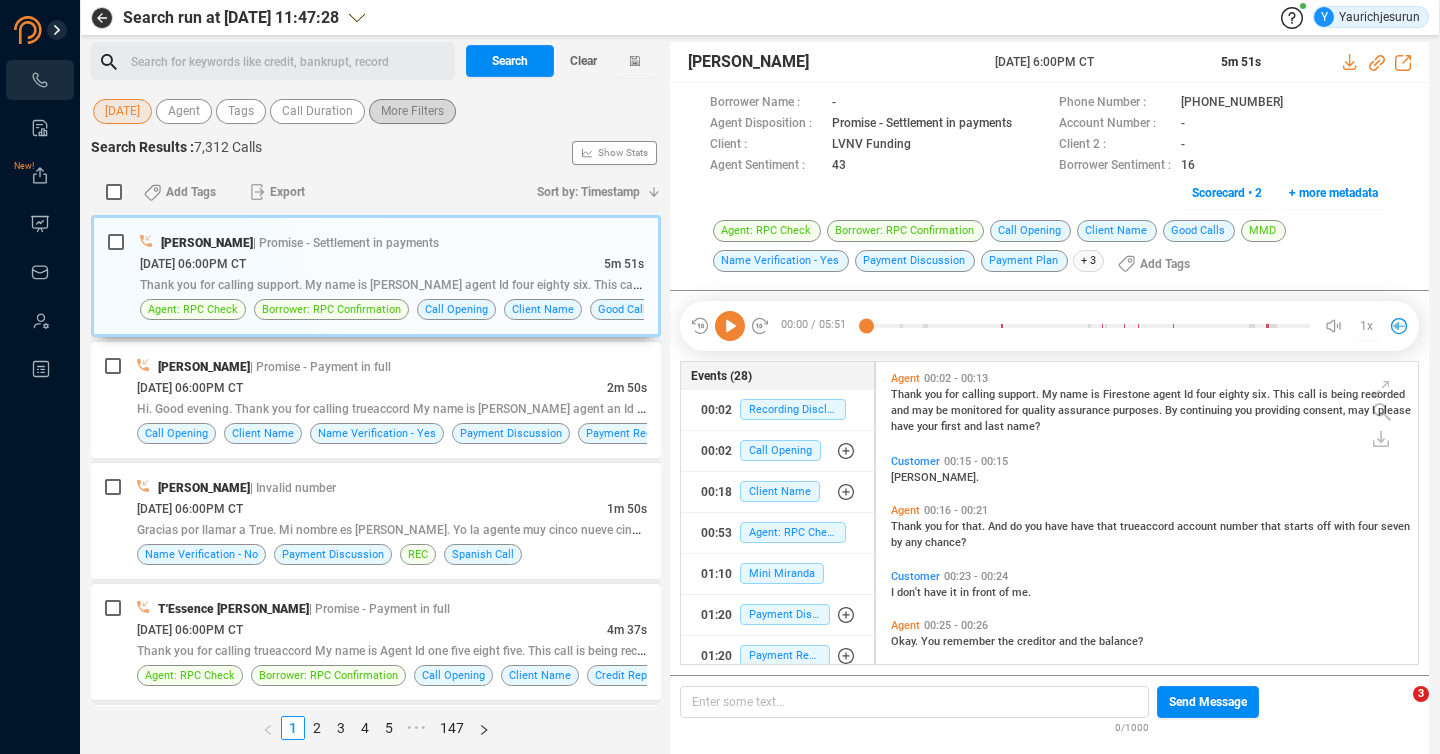 click on "More Filters" at bounding box center (412, 111) 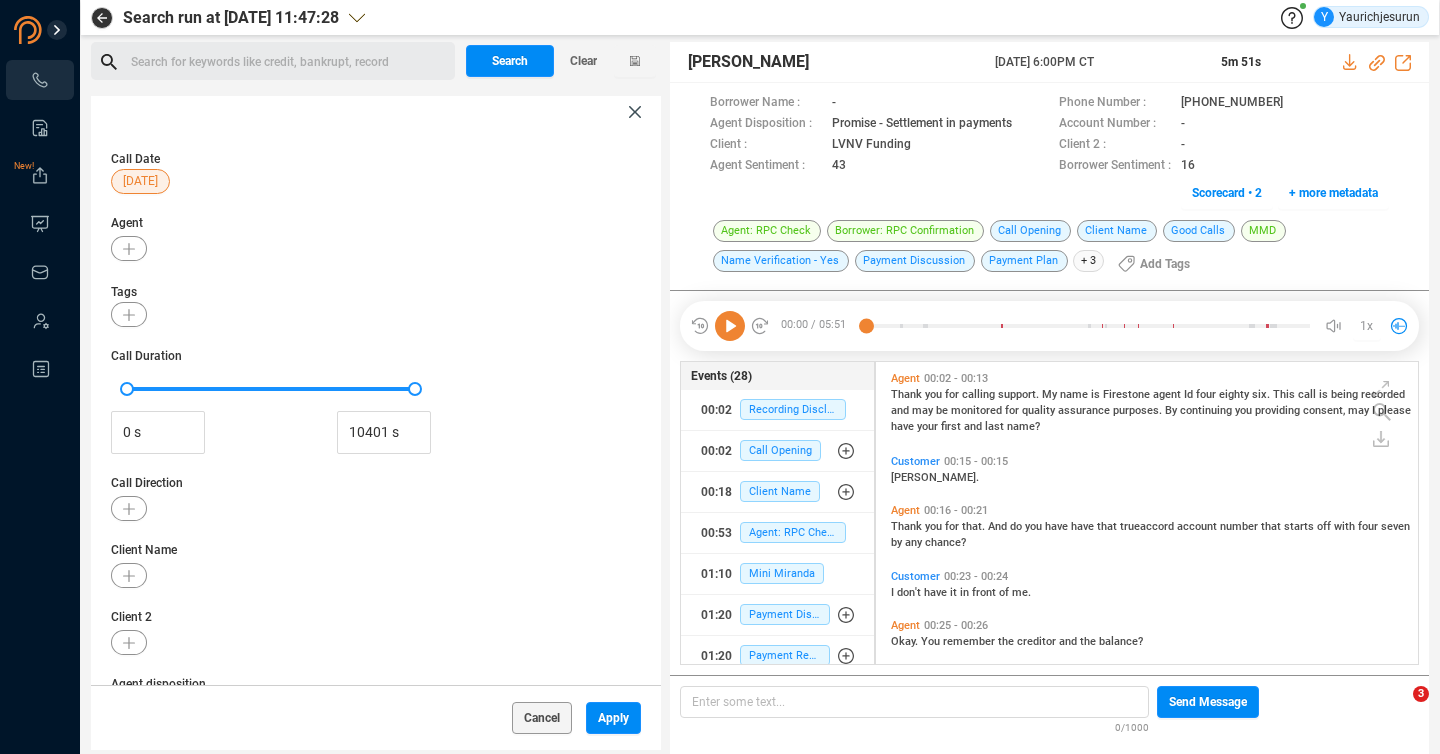scroll, scrollTop: 265, scrollLeft: 0, axis: vertical 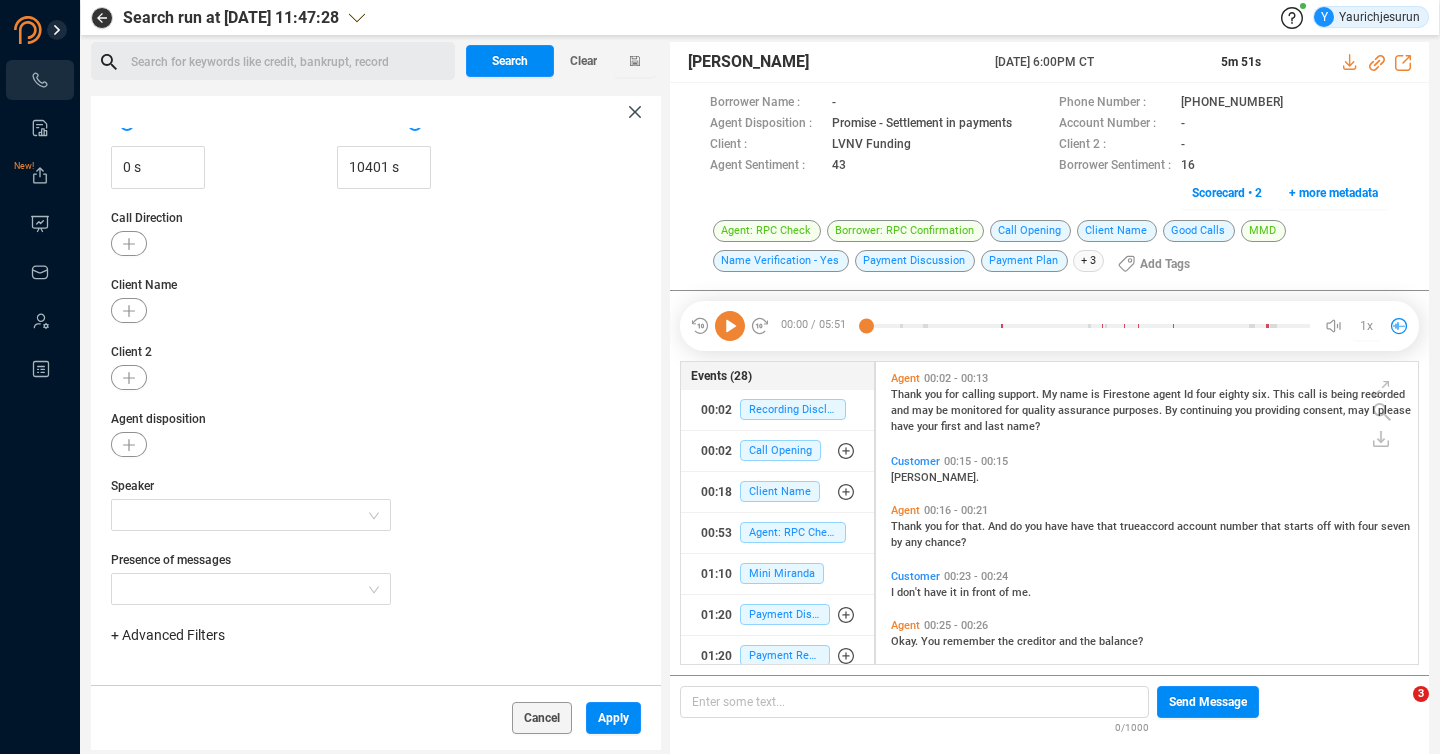 click on "+ Advanced Filters" at bounding box center (168, 635) 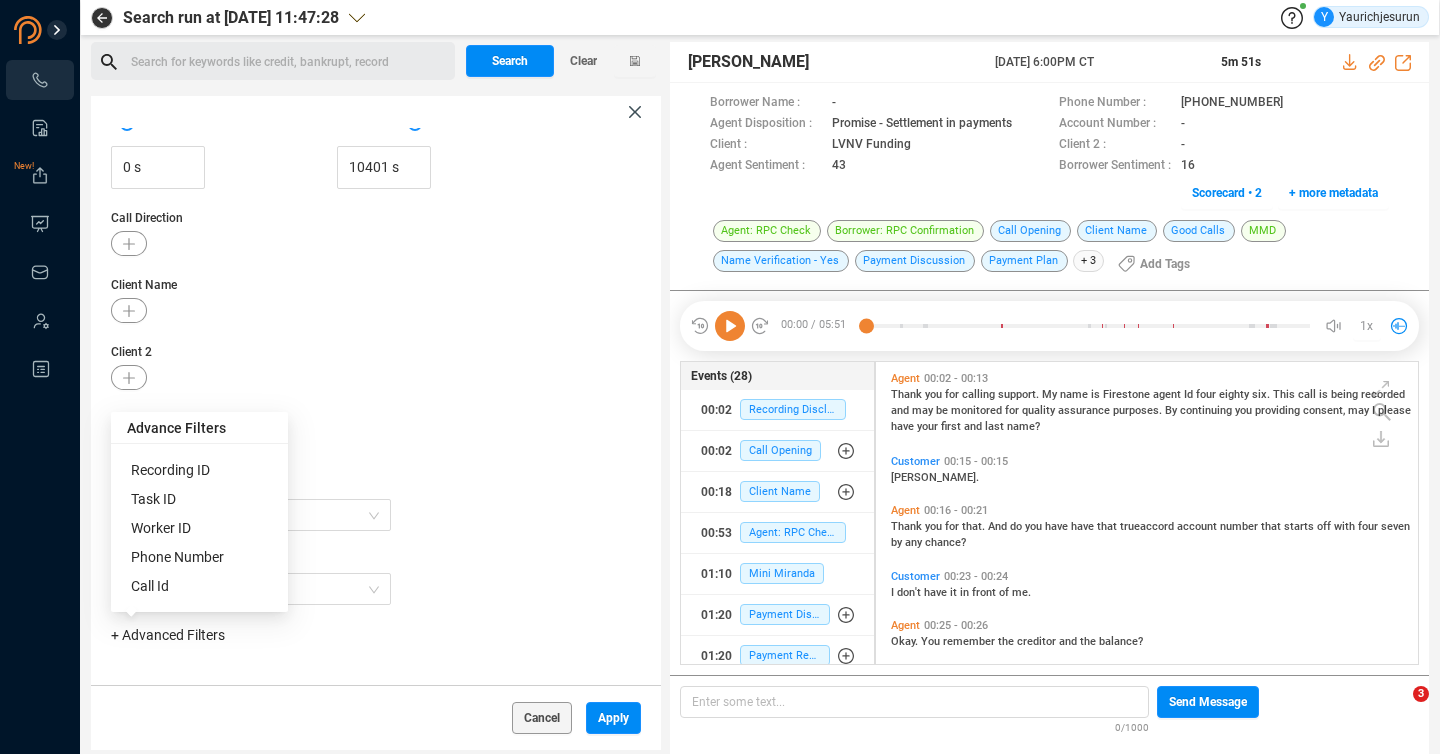 click on "Phone Number" at bounding box center (177, 557) 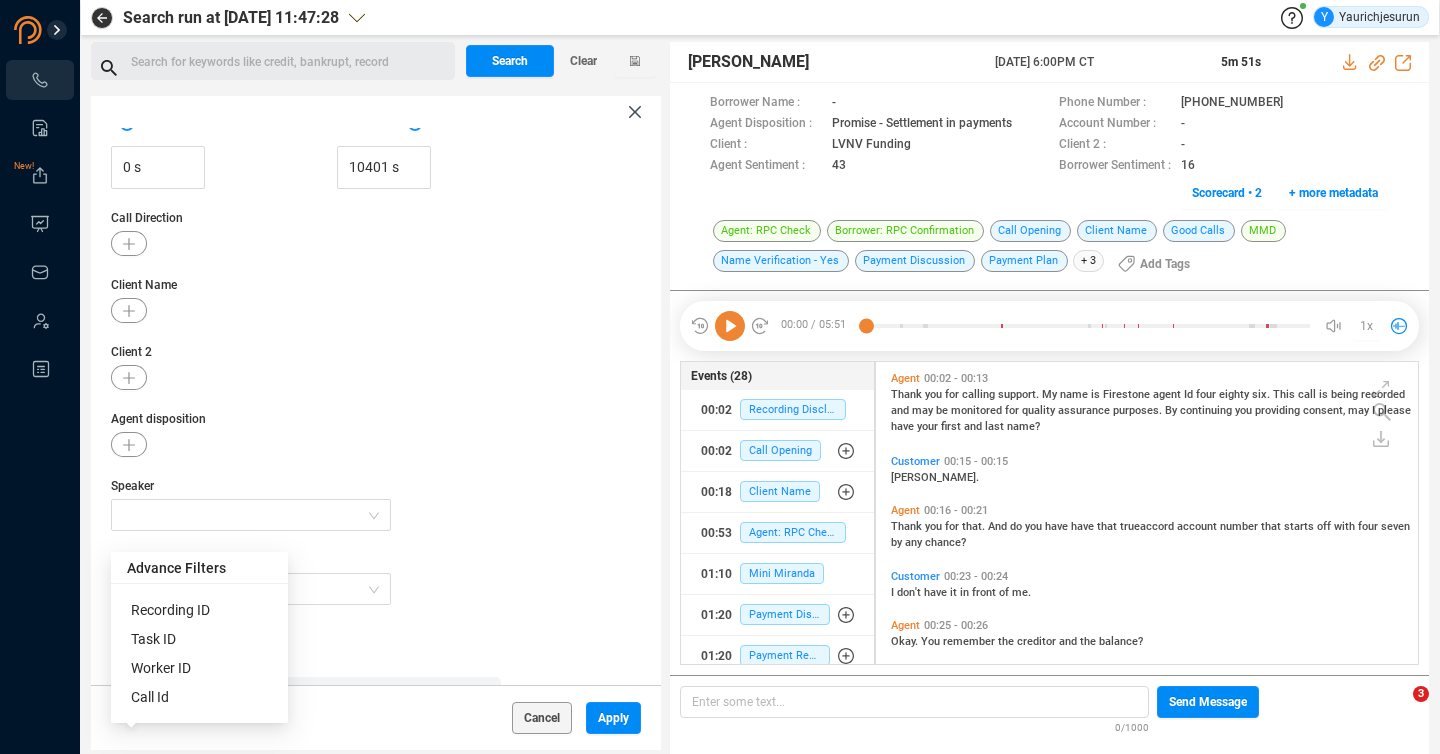 scroll, scrollTop: 359, scrollLeft: 0, axis: vertical 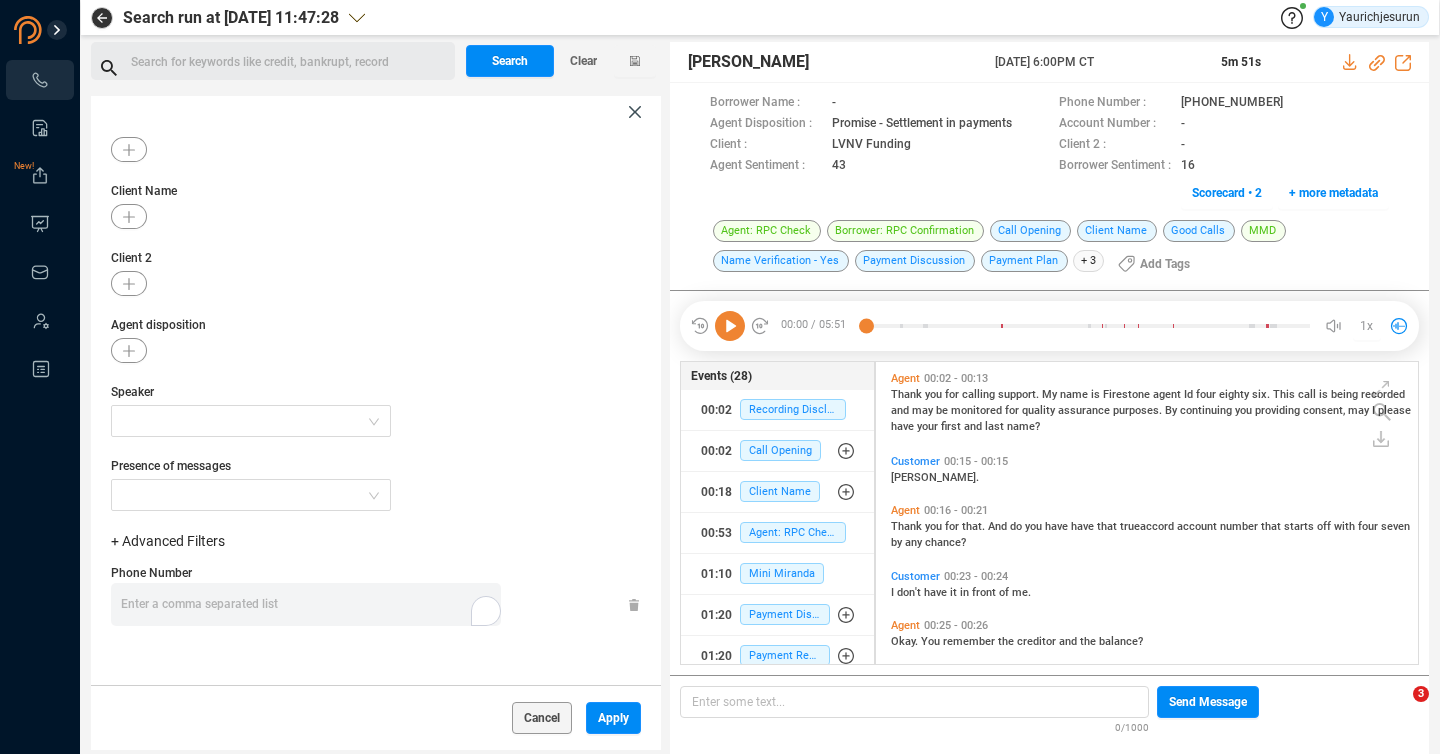 click on "Enter a comma separated list ﻿" at bounding box center [311, 604] 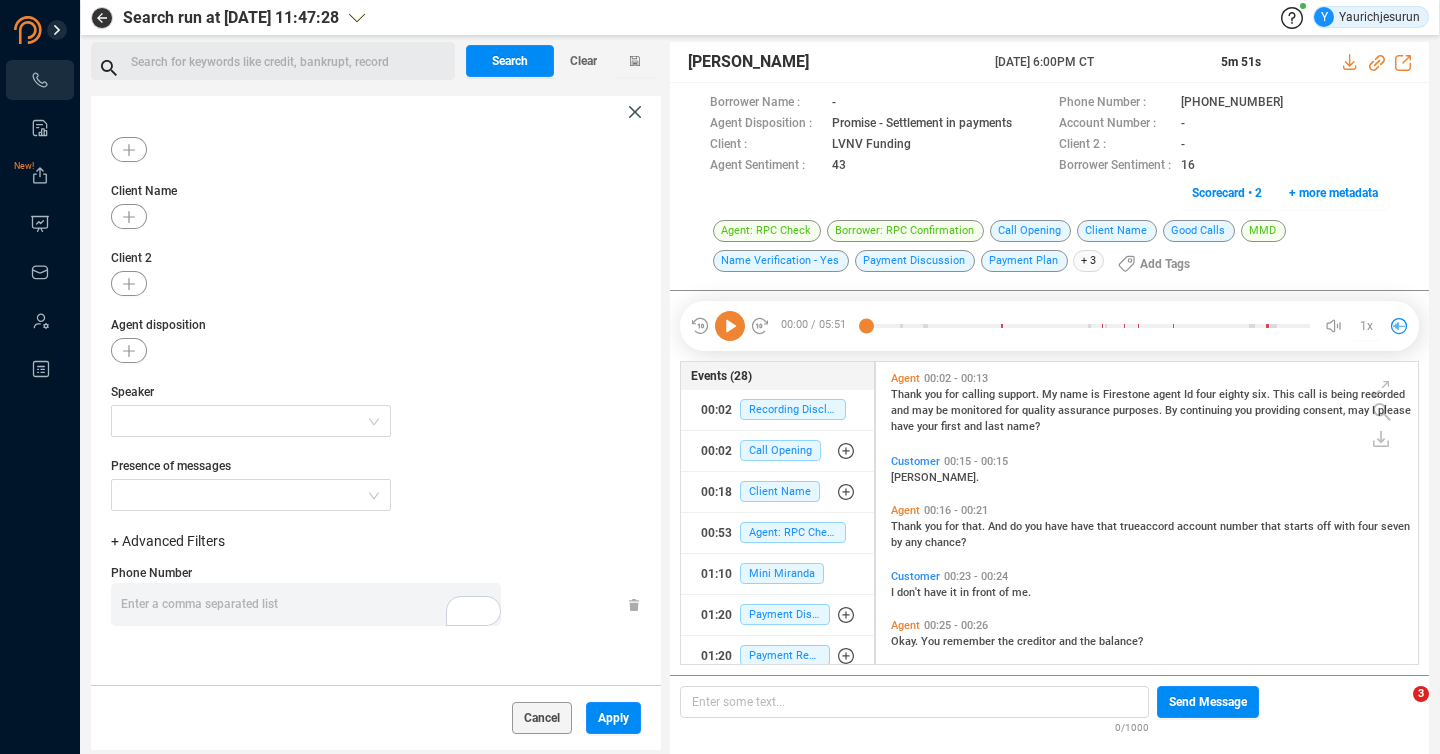 click on "Enter a comma separated list ﻿" at bounding box center [311, 604] 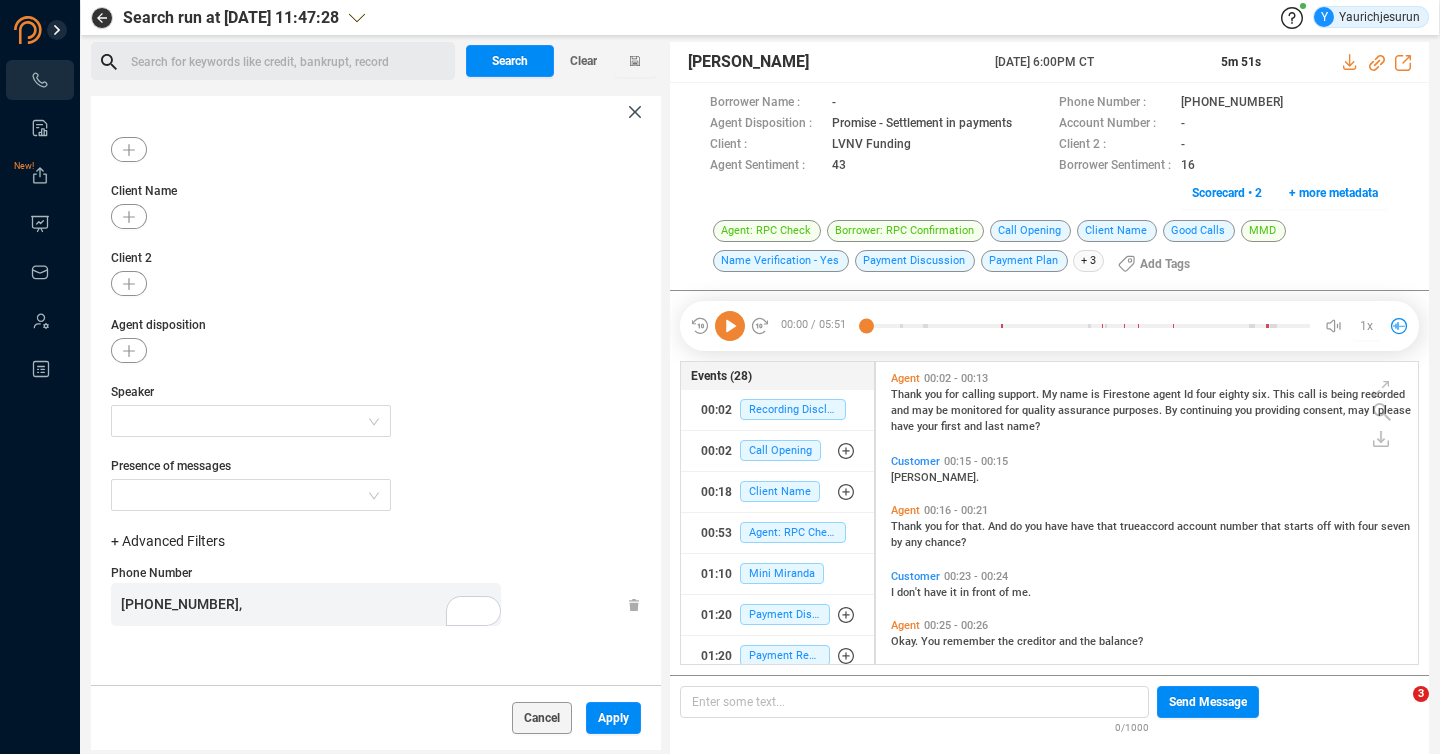 scroll, scrollTop: 1935, scrollLeft: 0, axis: vertical 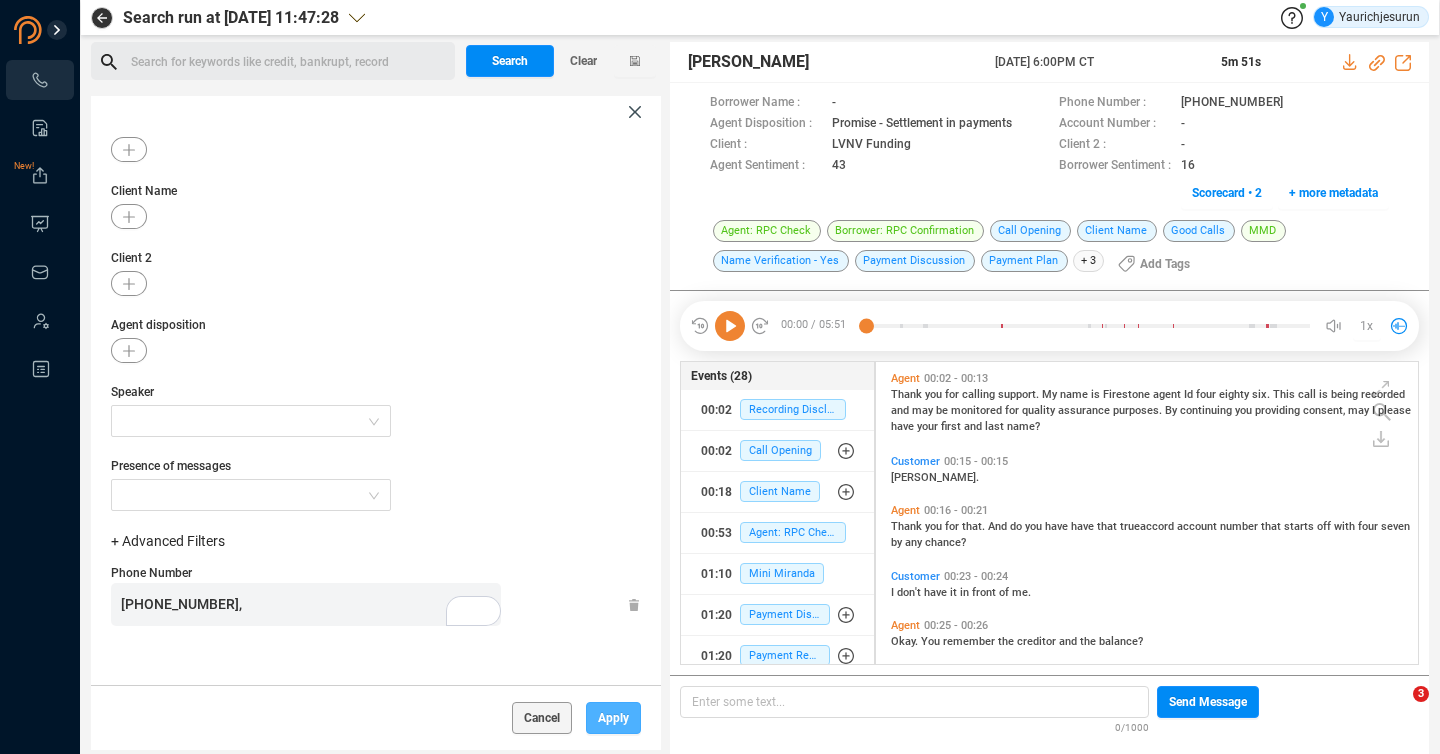 click on "Apply" at bounding box center (613, 718) 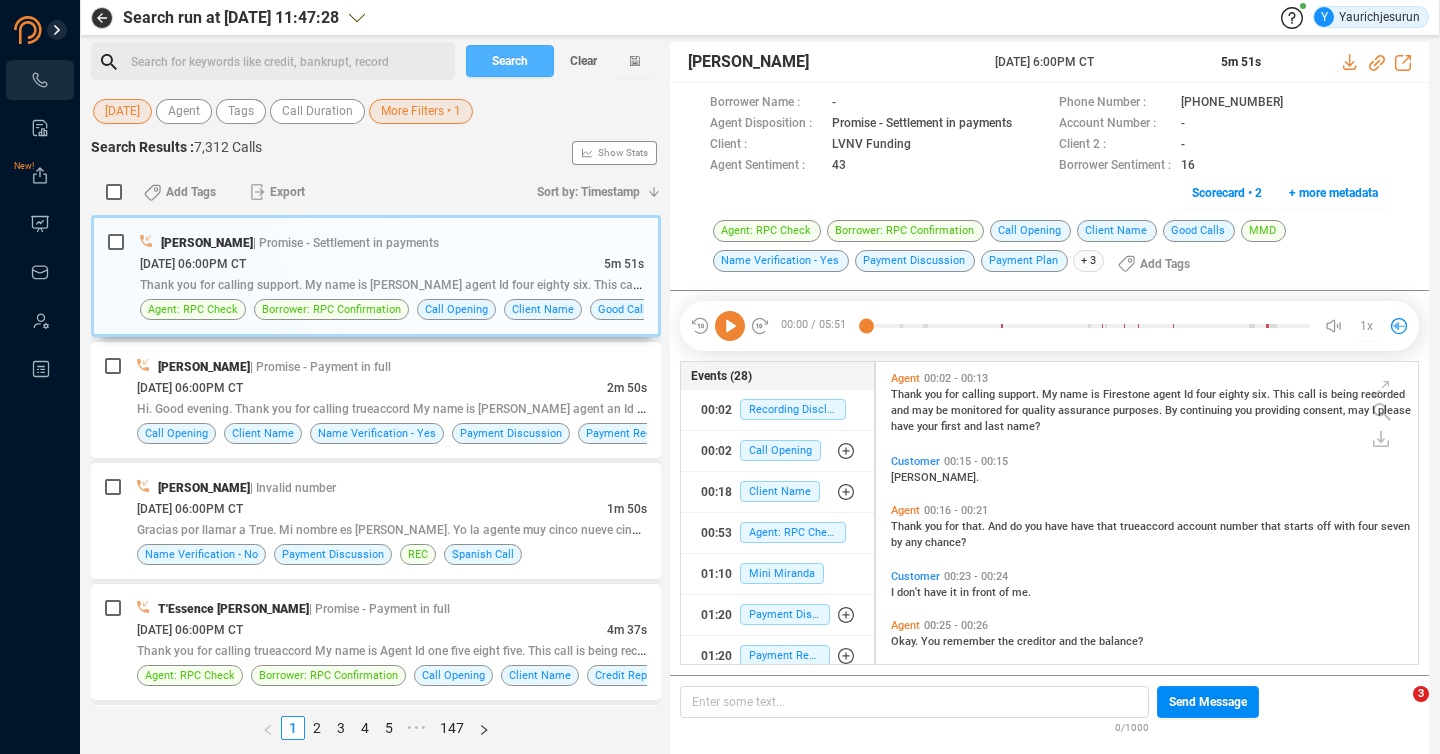 click on "Search" at bounding box center [510, 61] 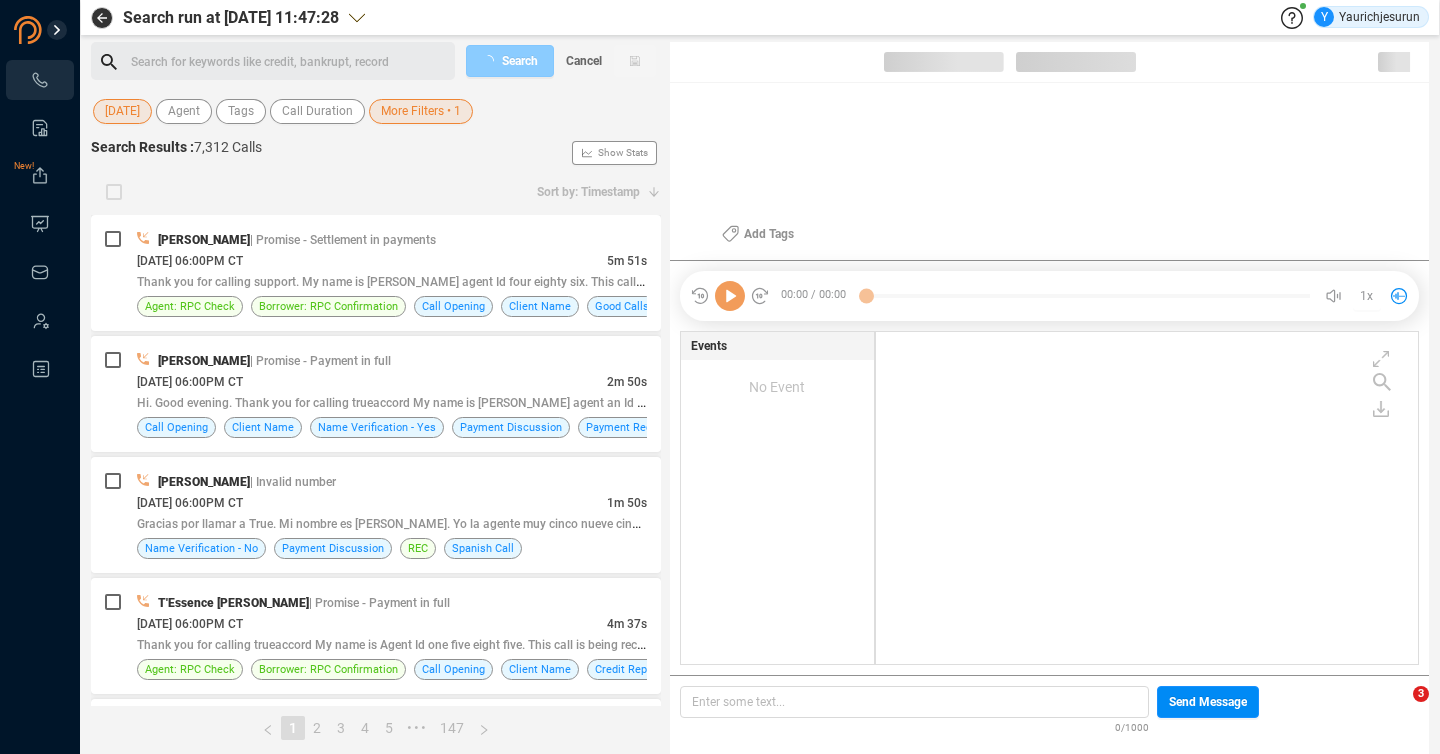 scroll, scrollTop: 6, scrollLeft: 11, axis: both 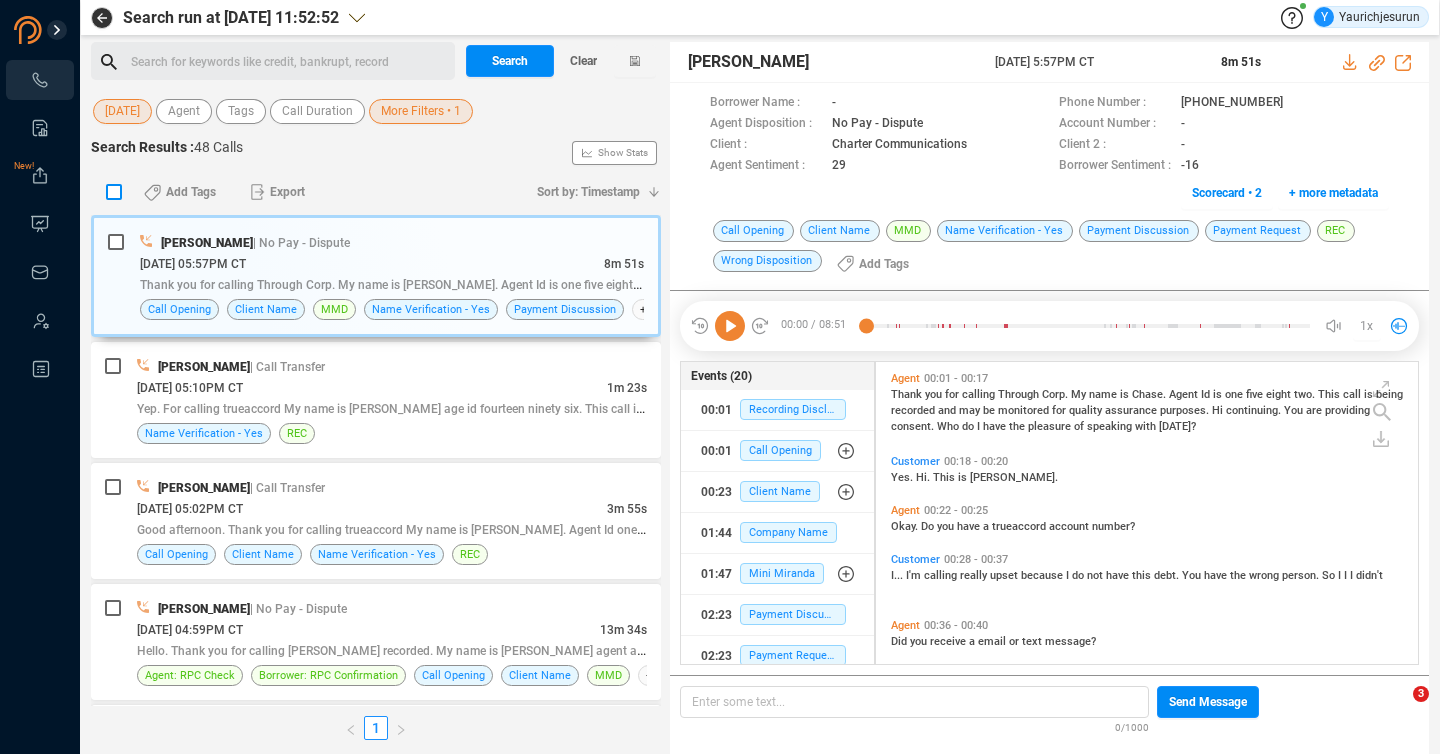 click at bounding box center (114, 192) 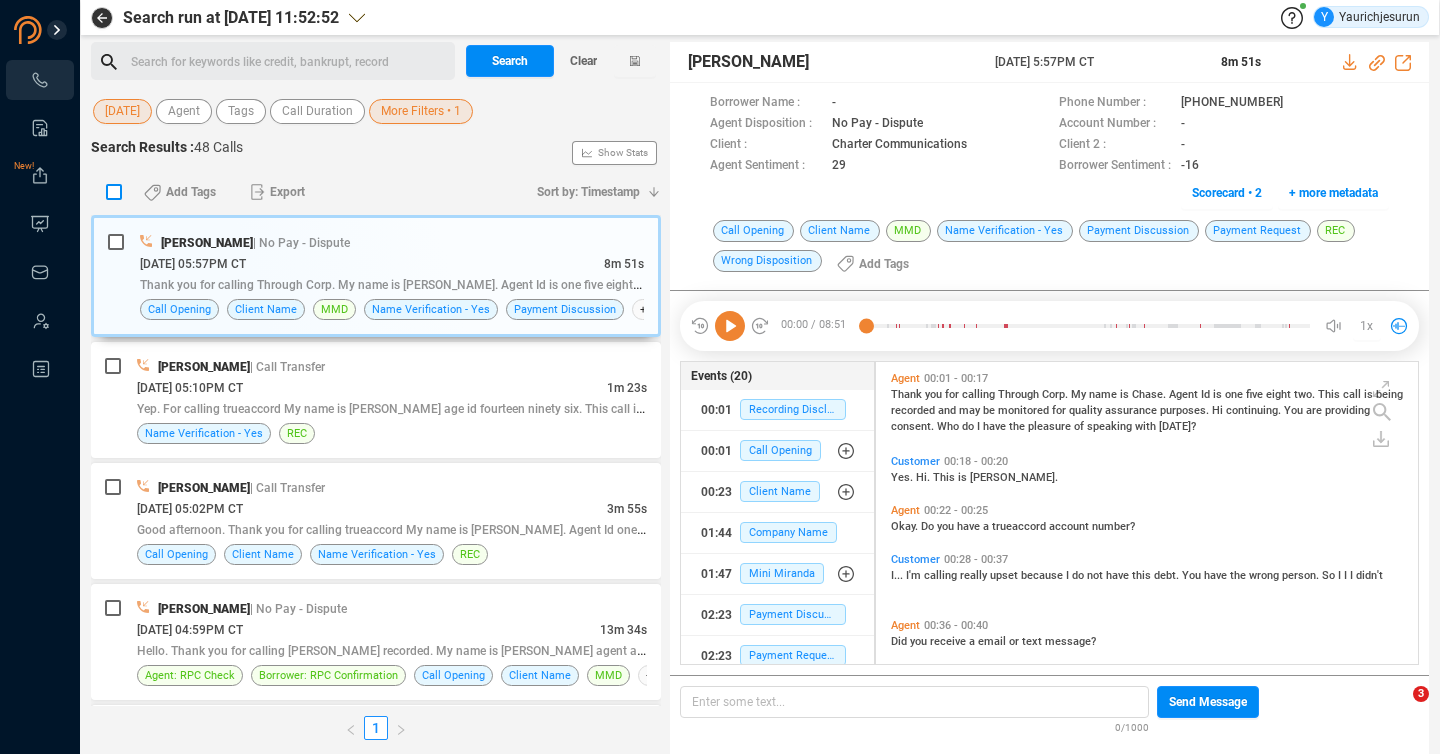checkbox on "true" 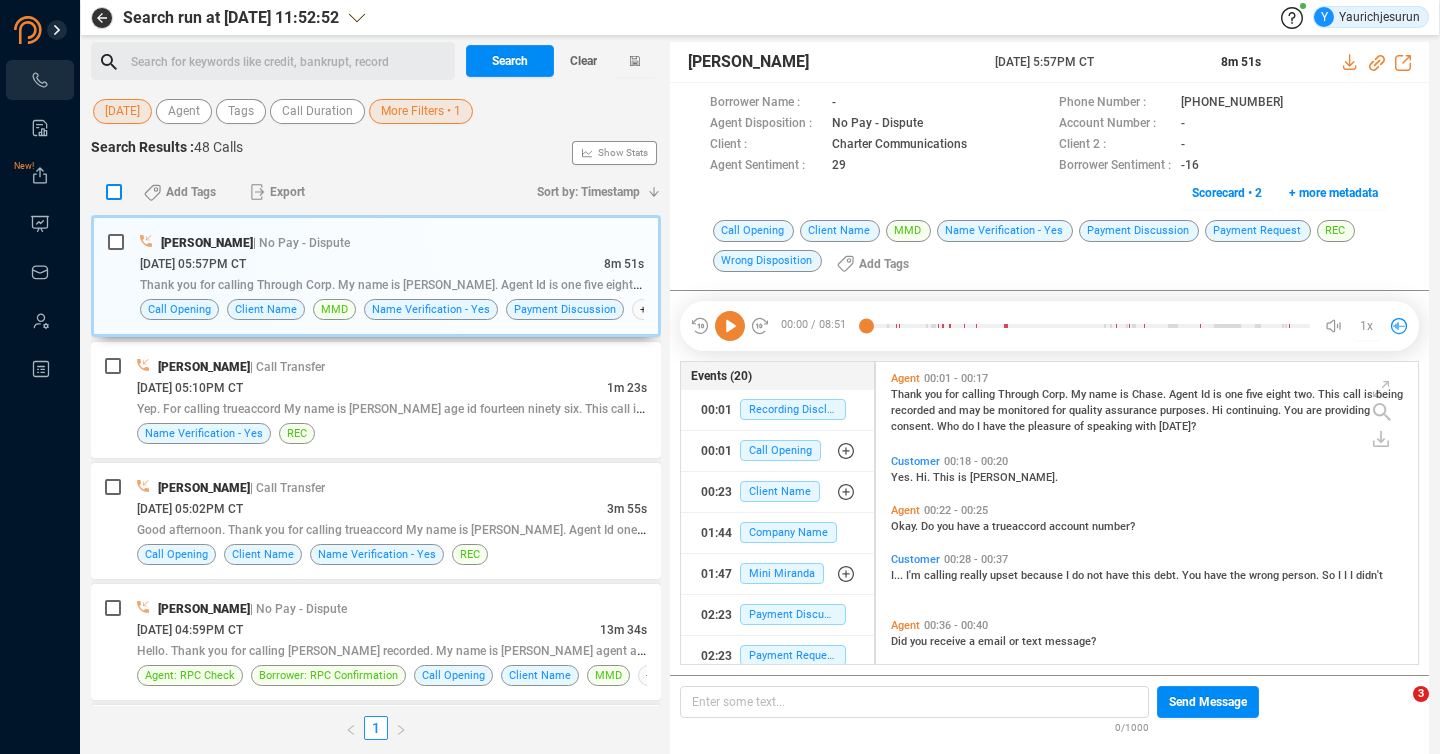 checkbox on "true" 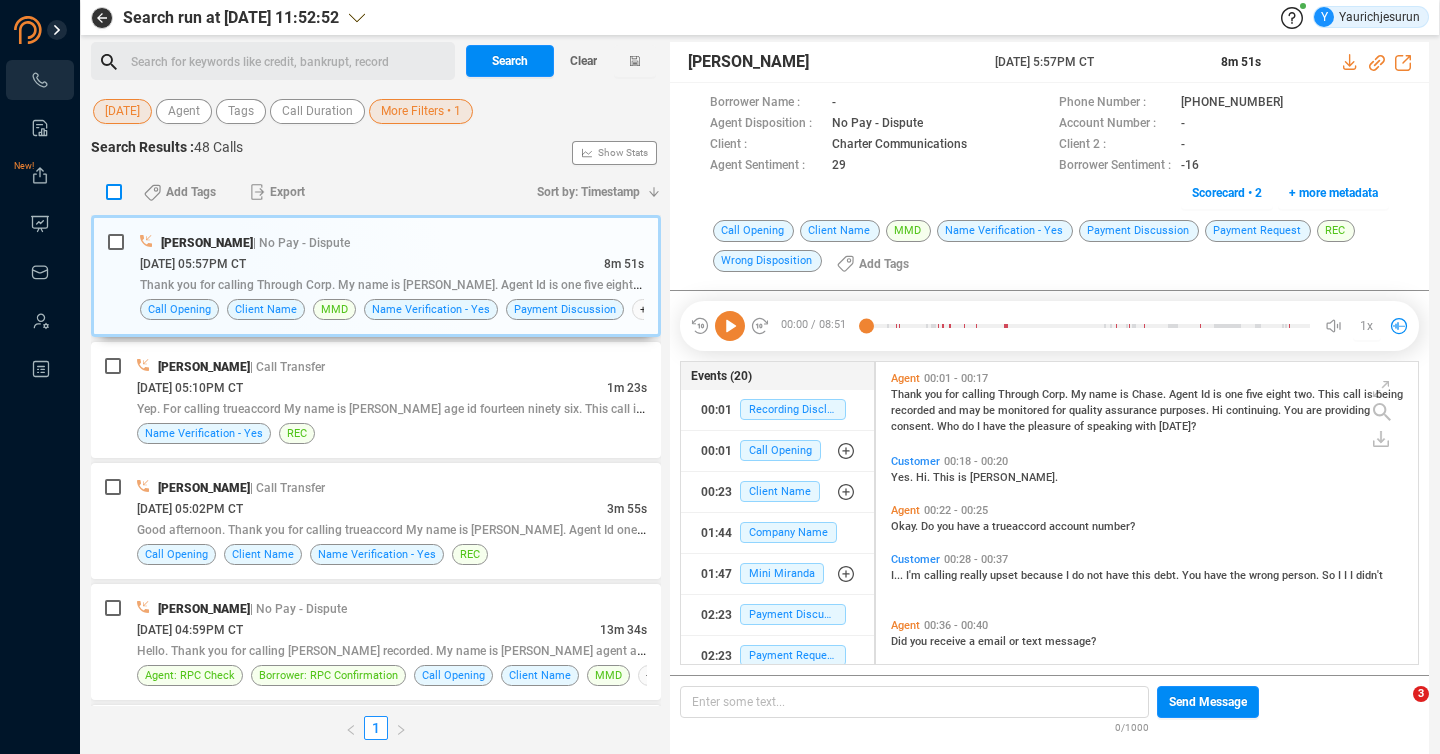 checkbox on "true" 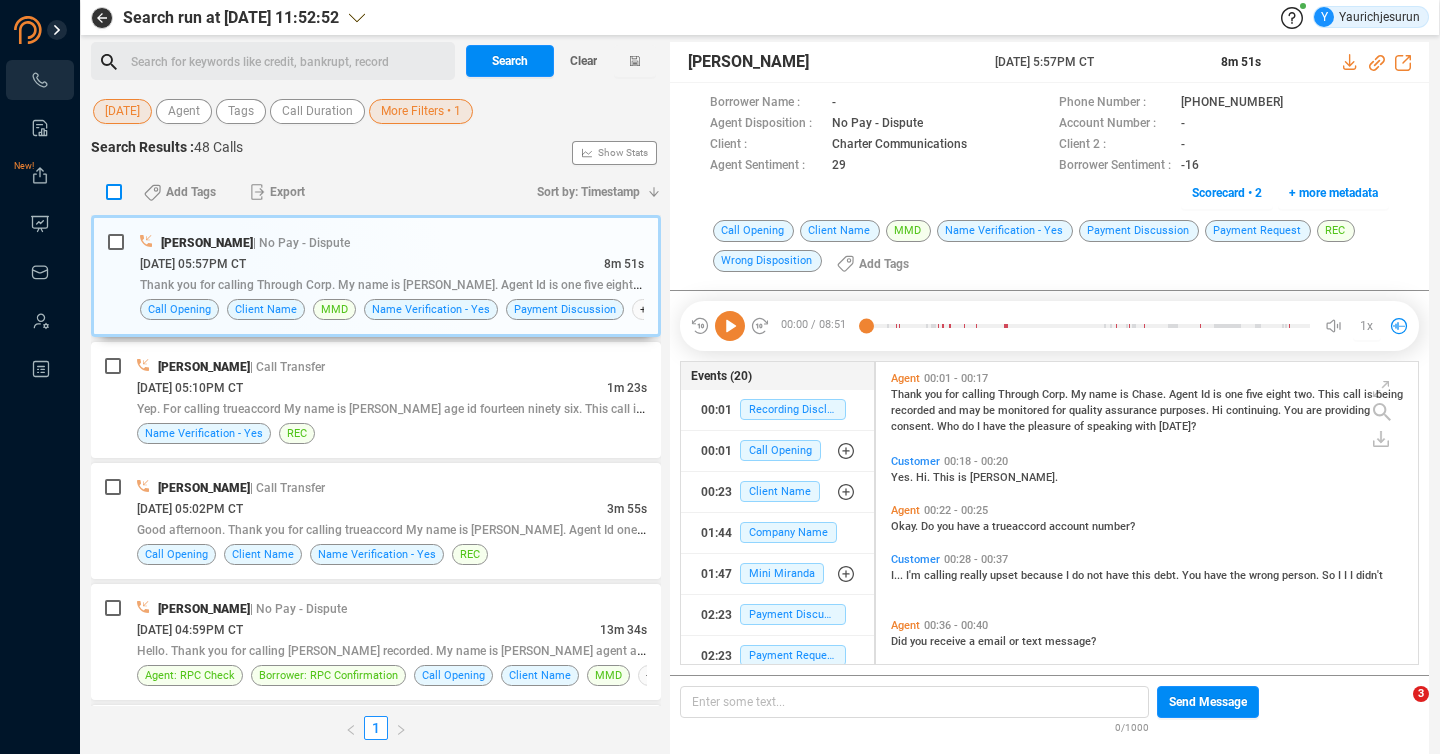 checkbox on "true" 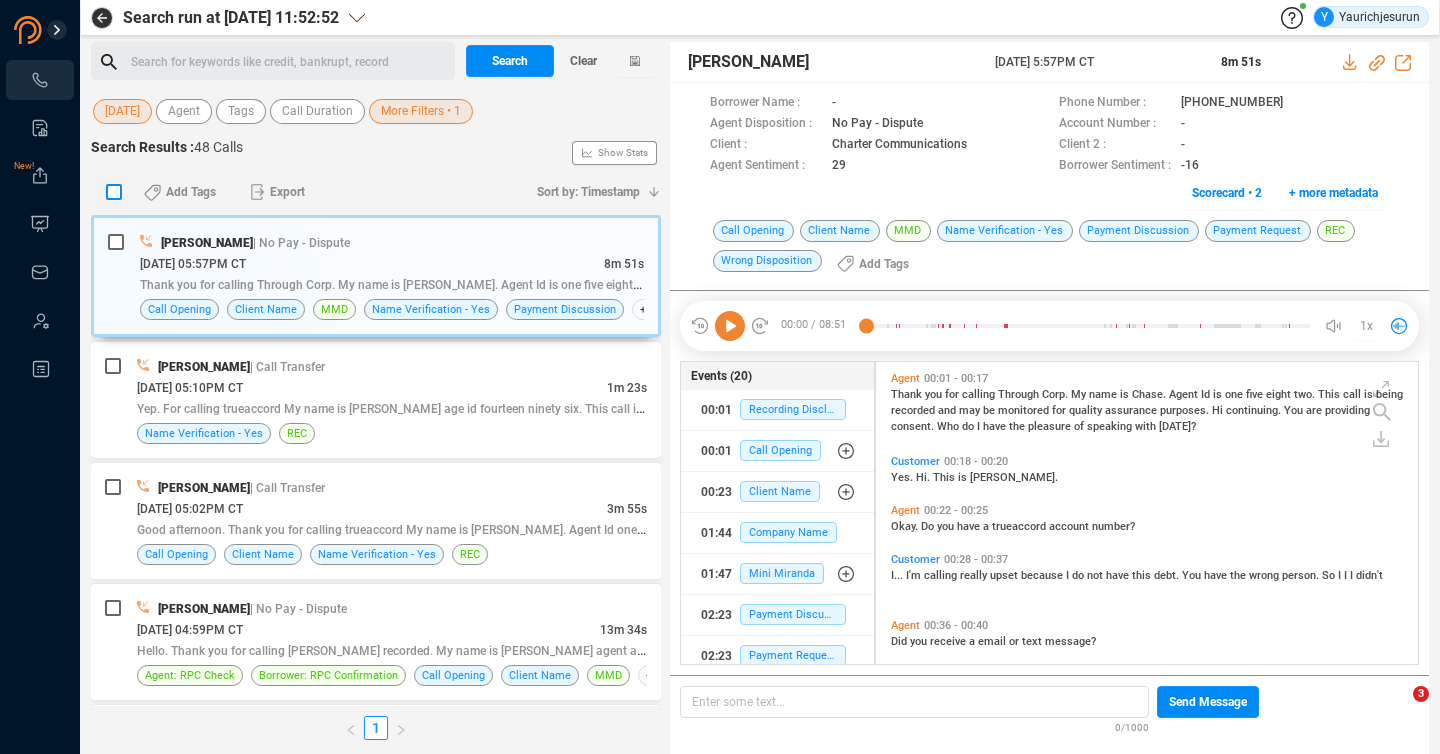 checkbox on "true" 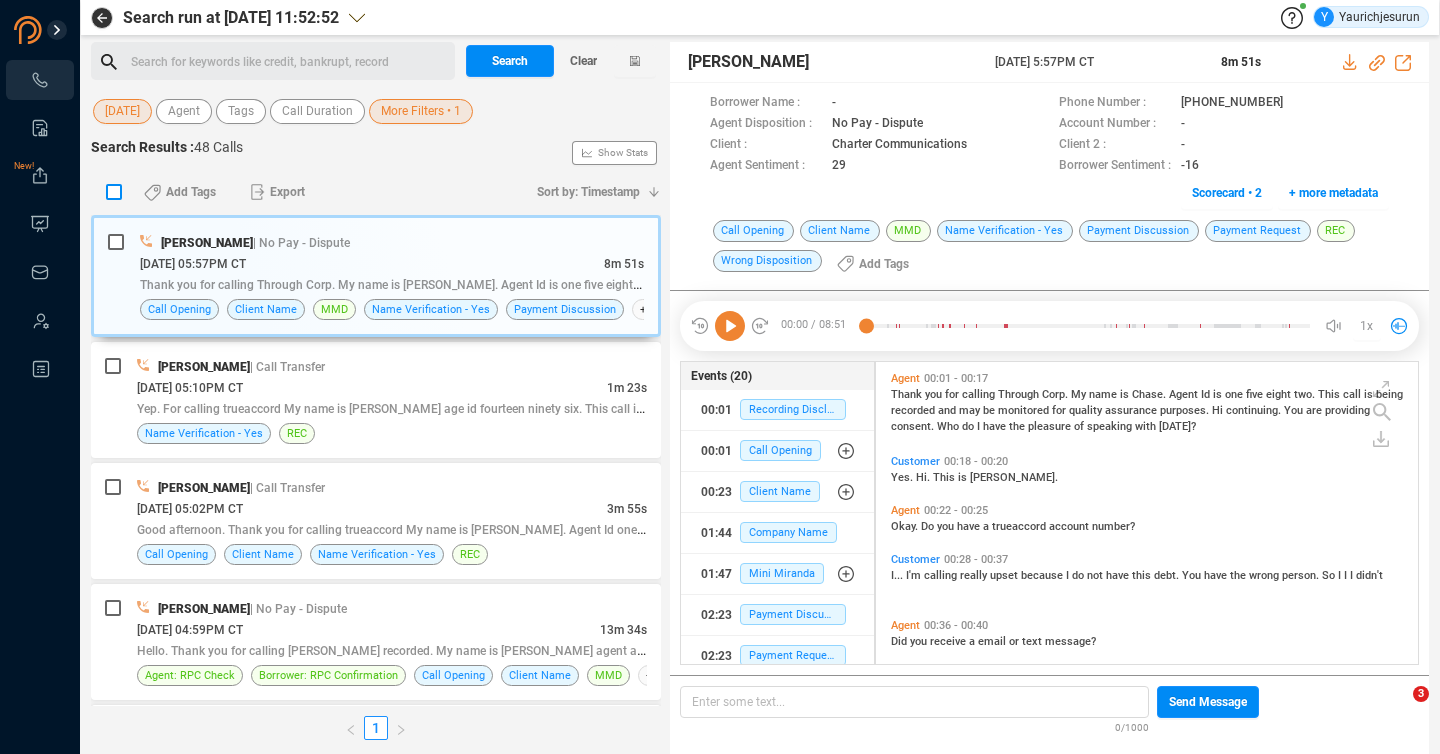 checkbox on "true" 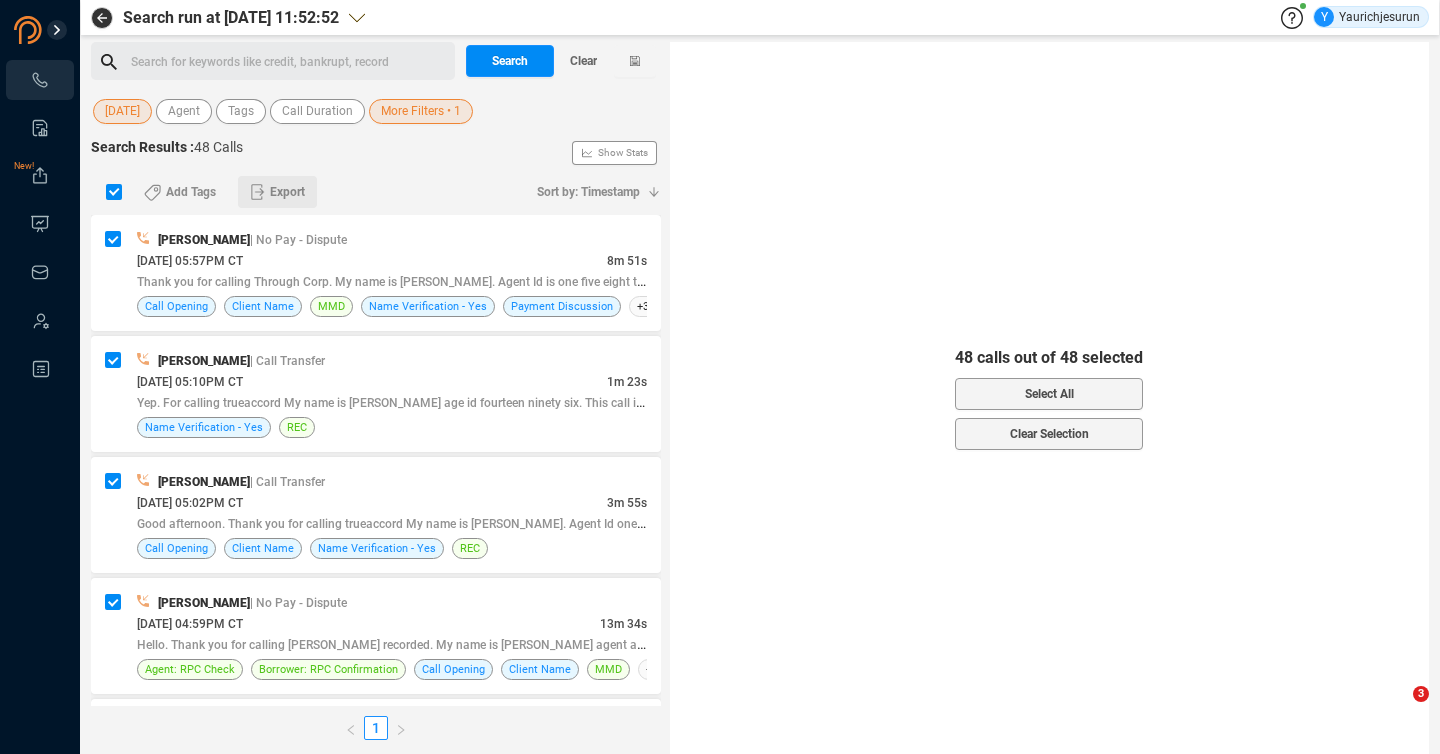 click on "Export" at bounding box center (287, 192) 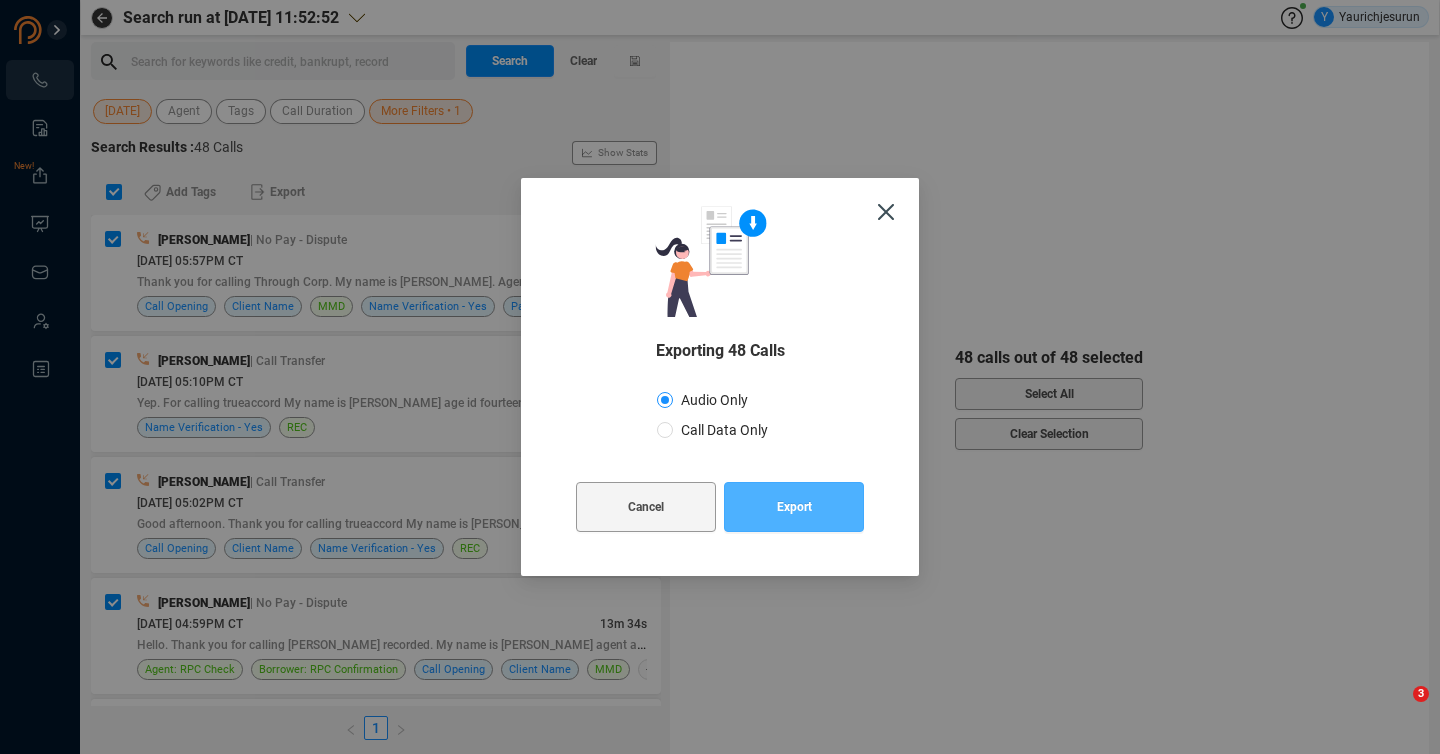 click on "Export" at bounding box center (794, 507) 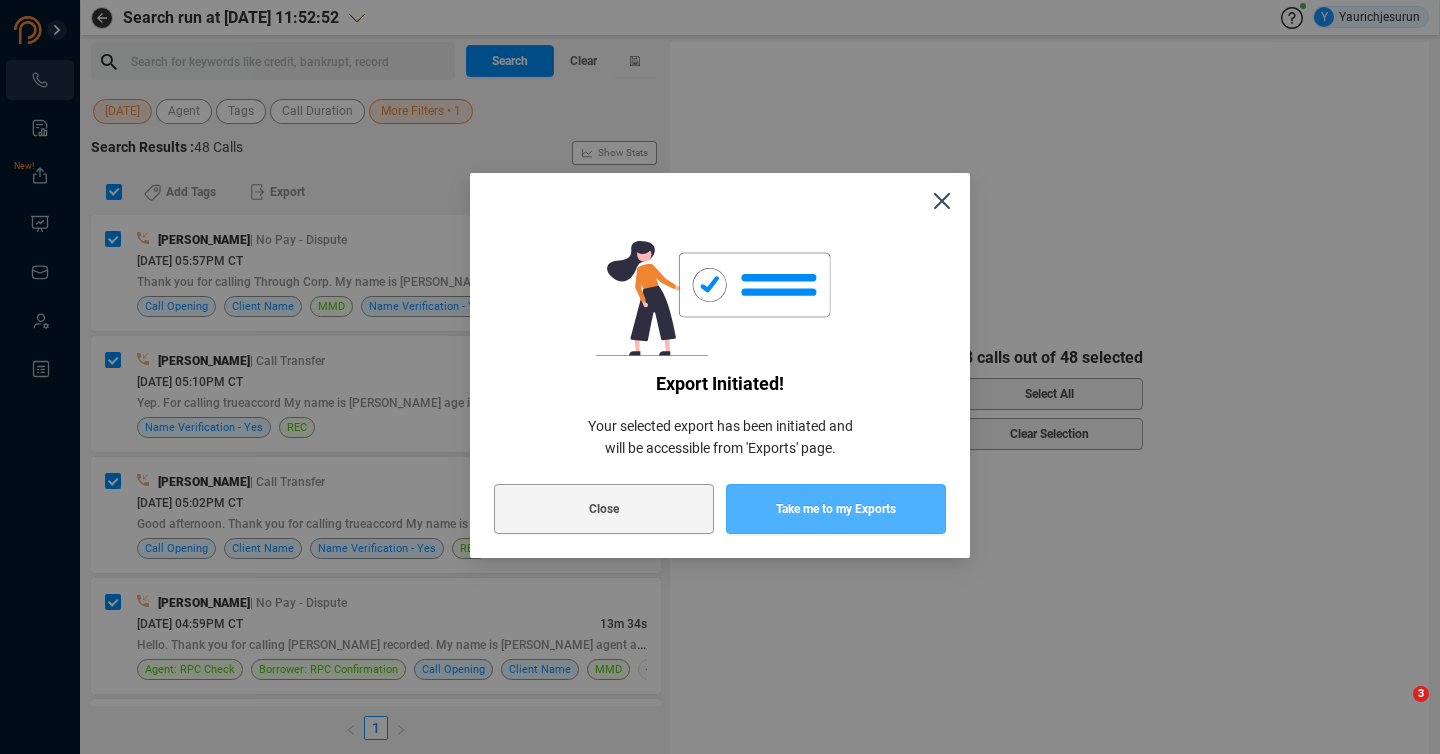 click on "Take me to my Exports" at bounding box center (836, 509) 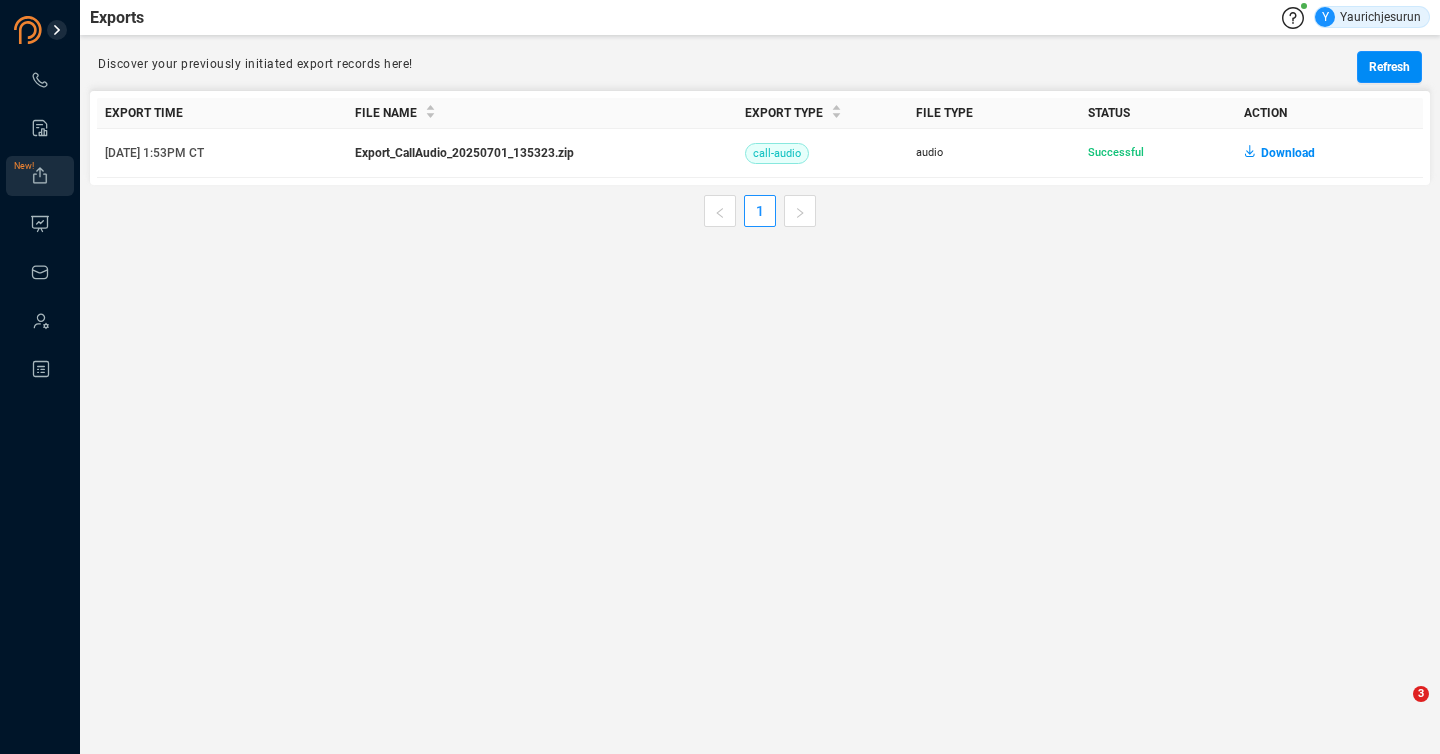 click on "1" at bounding box center [760, 211] 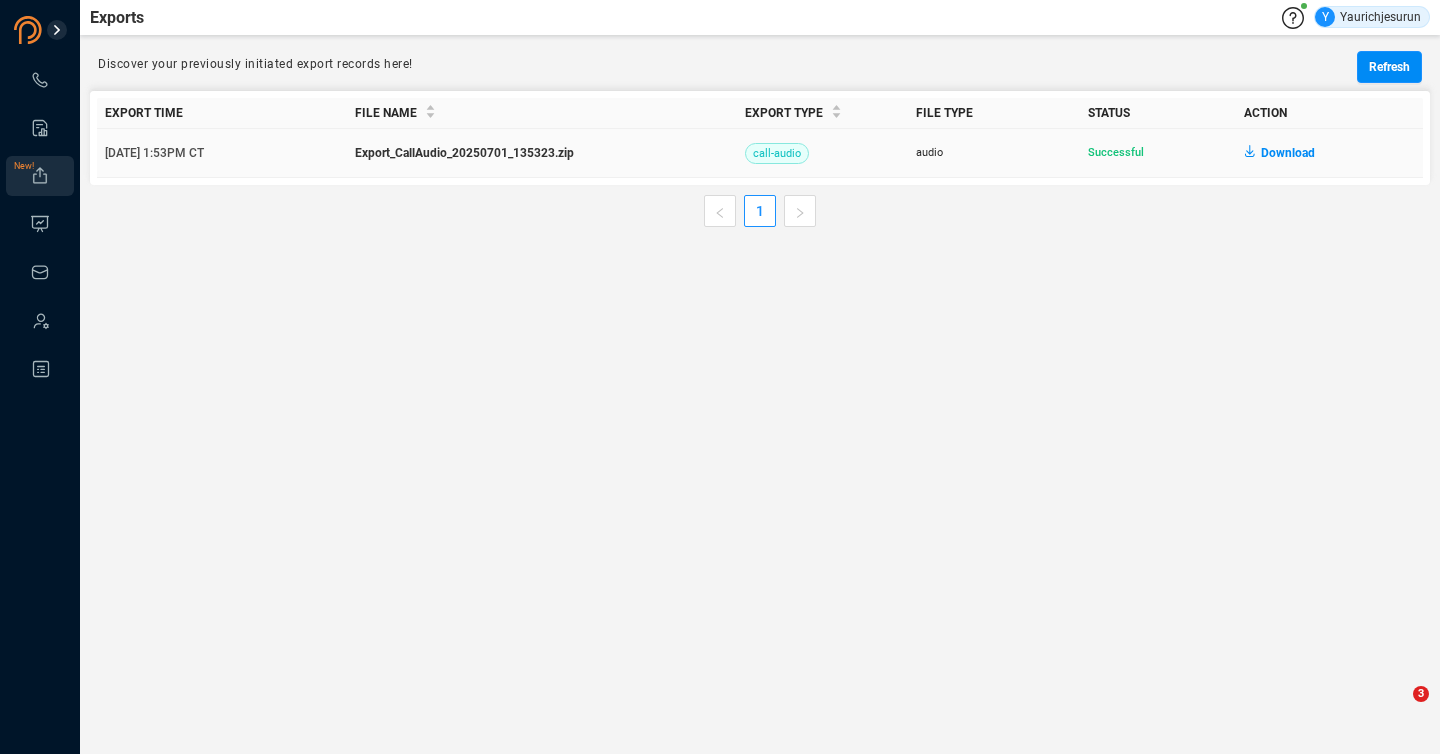 click on "Download" at bounding box center [1288, 153] 